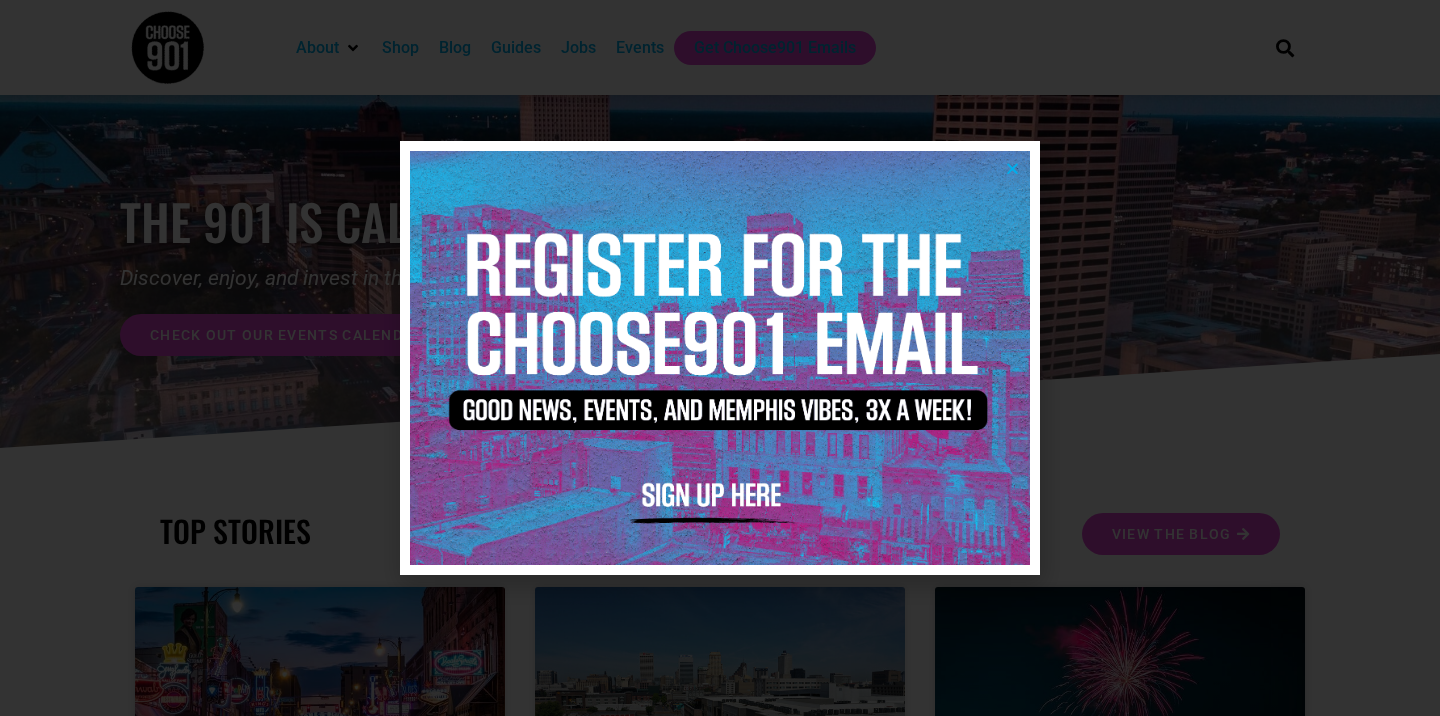 scroll, scrollTop: 0, scrollLeft: 0, axis: both 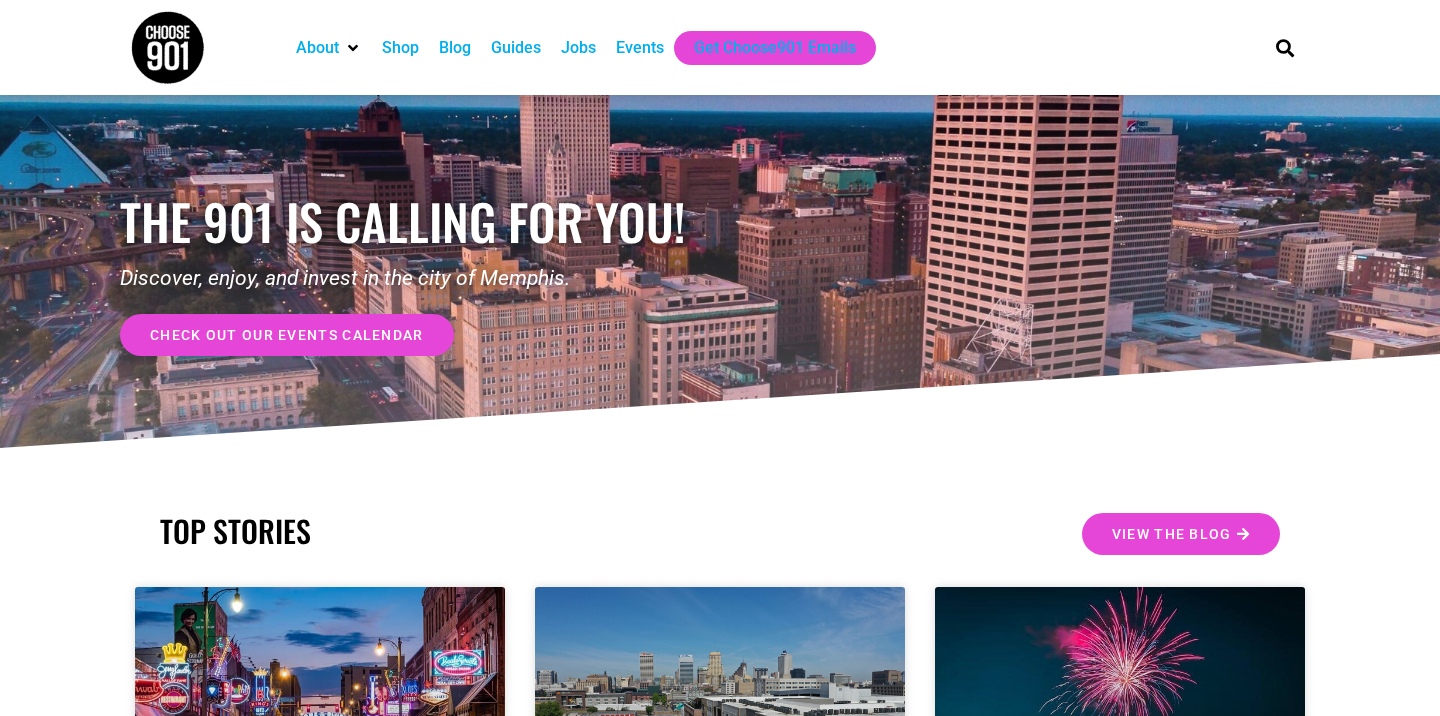 click on "Events" at bounding box center [640, 48] 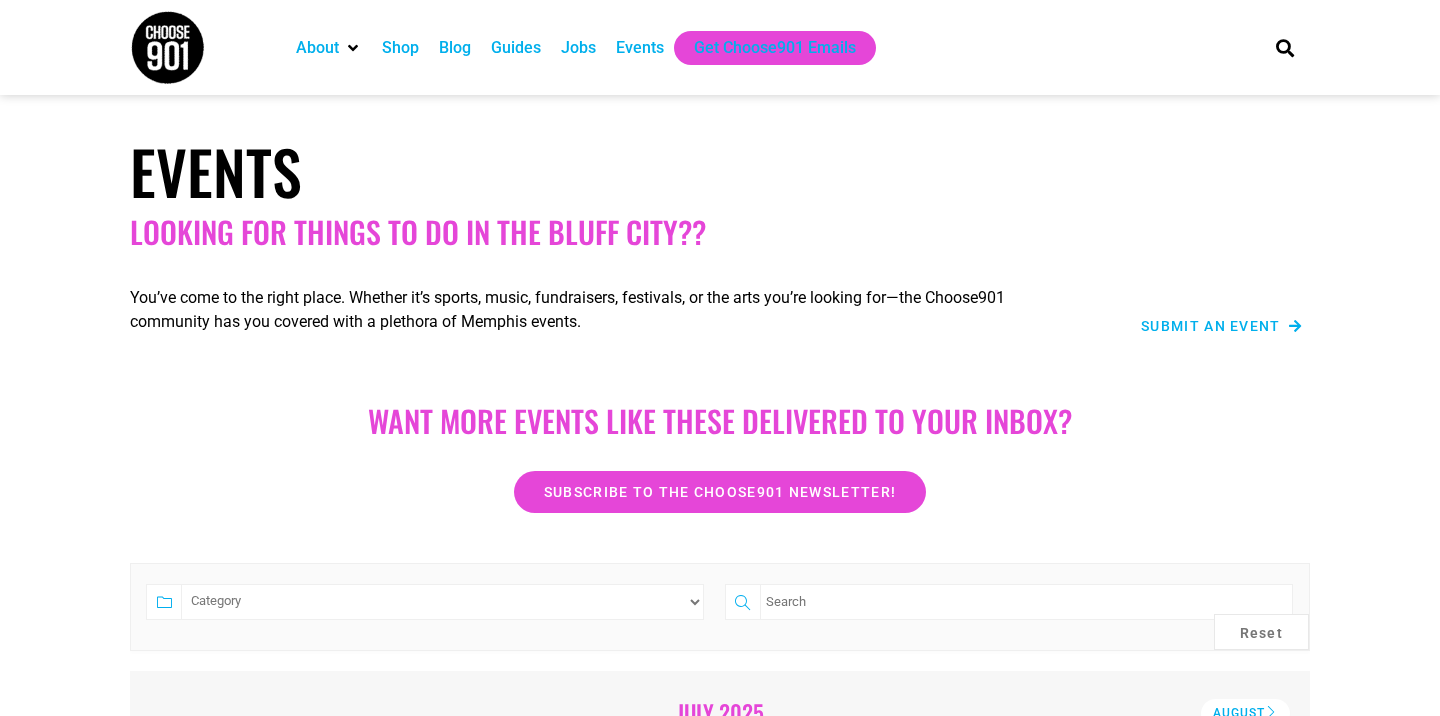 scroll, scrollTop: 0, scrollLeft: 0, axis: both 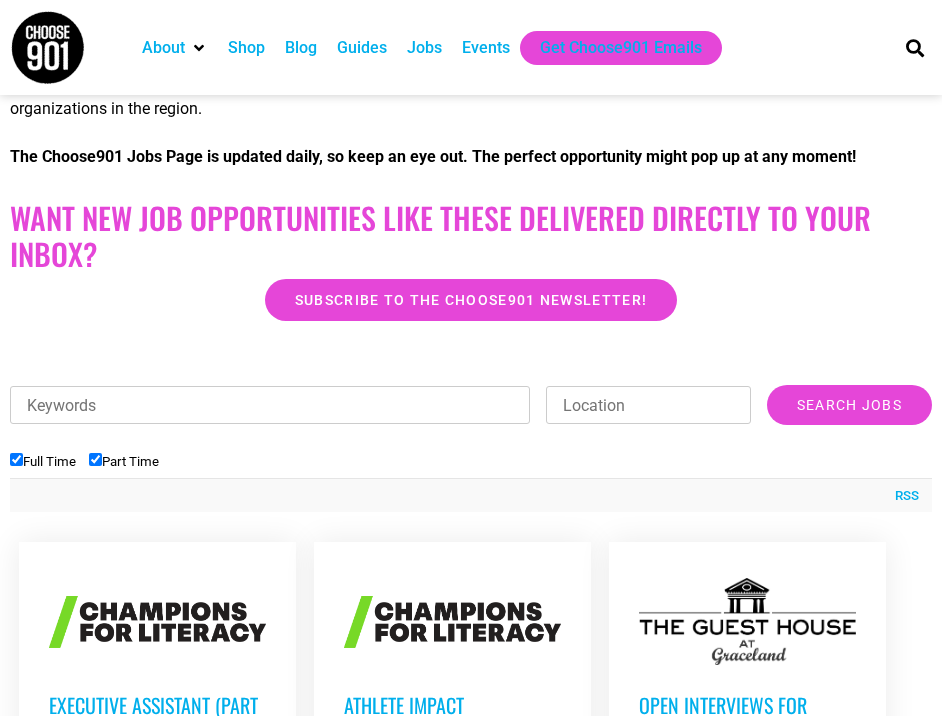 click on "Part Time" at bounding box center [95, 459] 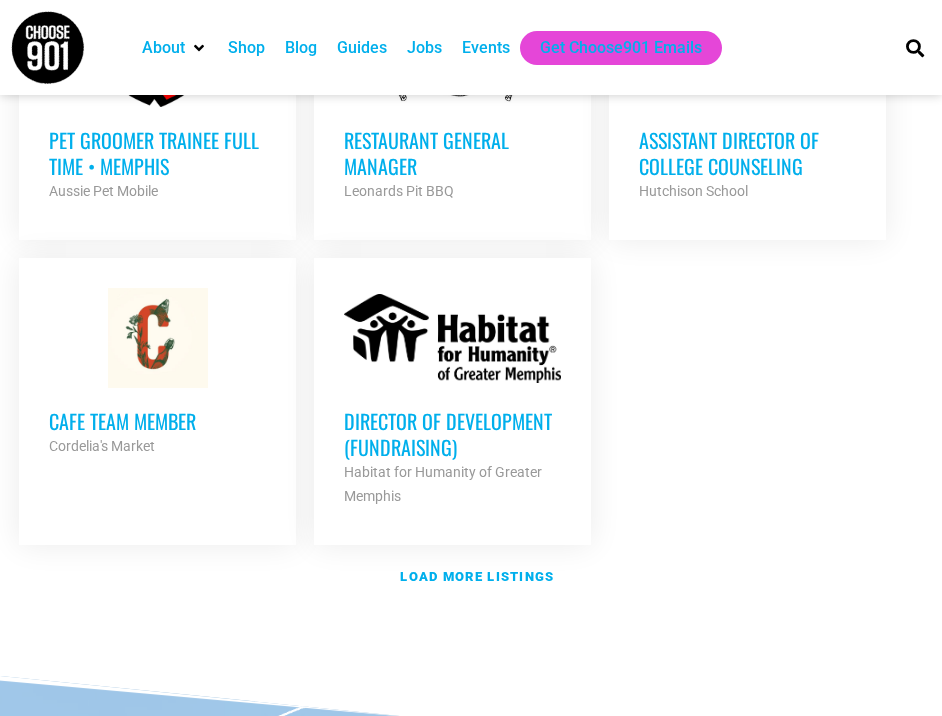 scroll, scrollTop: 2432, scrollLeft: 0, axis: vertical 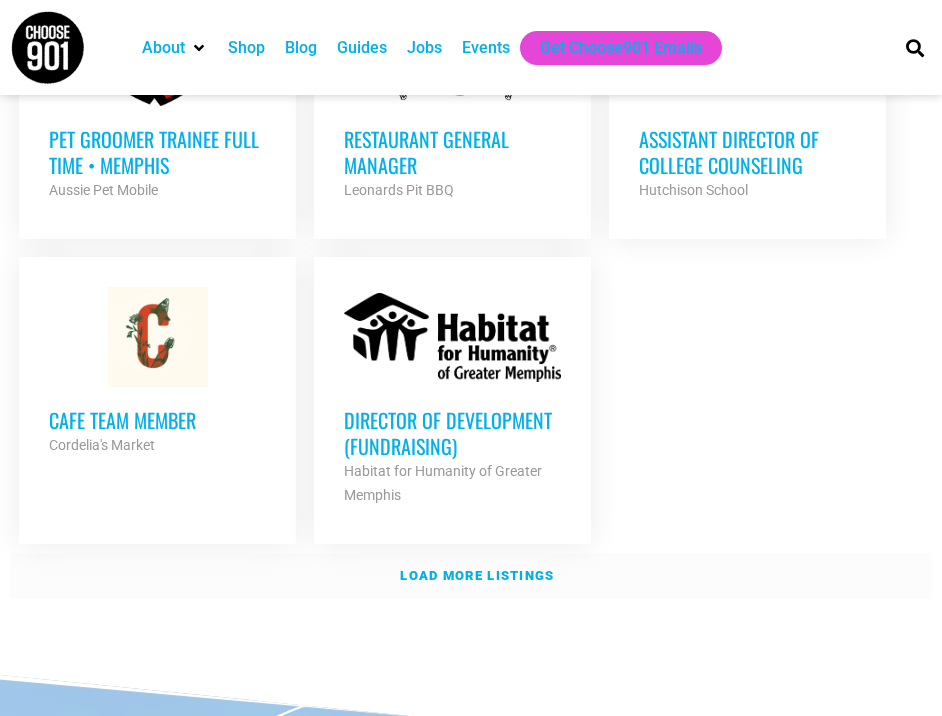 click on "Load more listings" at bounding box center [471, 576] 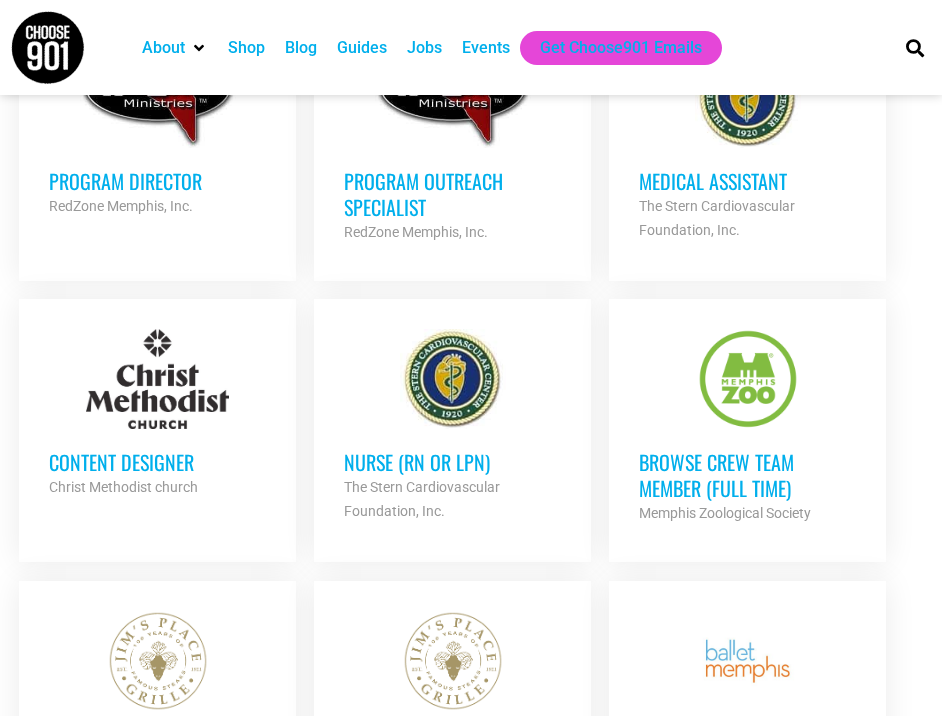 scroll, scrollTop: 2985, scrollLeft: 0, axis: vertical 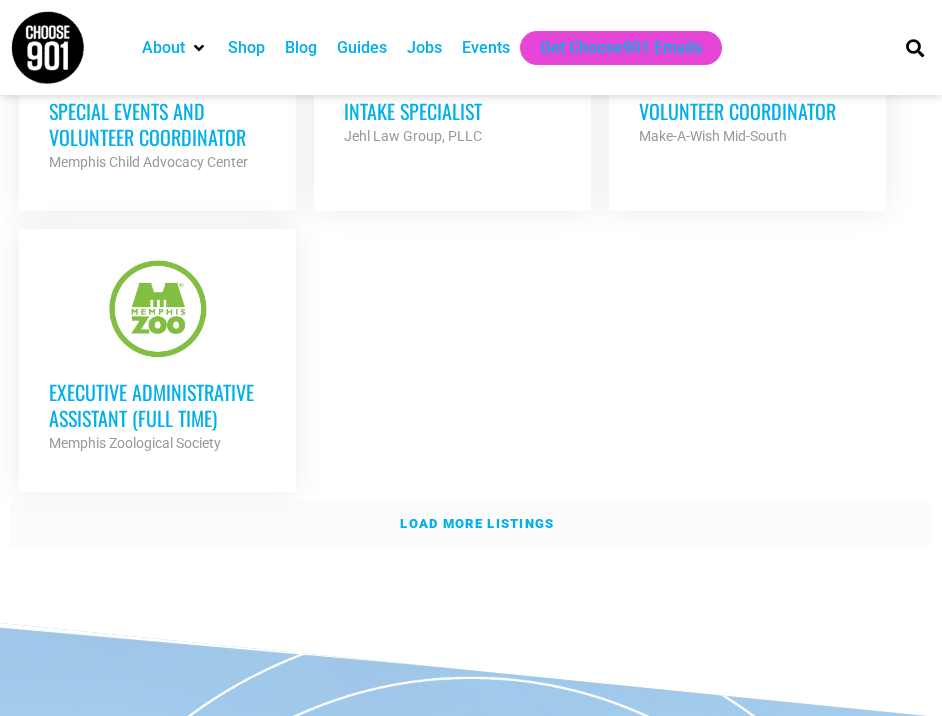 click on "Load more listings" at bounding box center [471, 524] 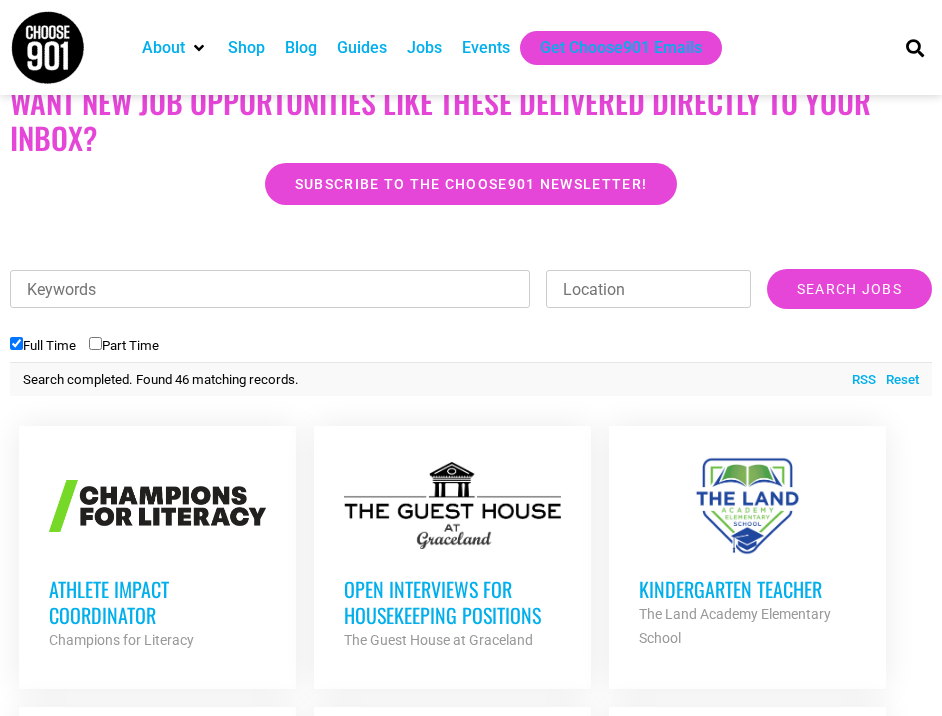 scroll, scrollTop: 686, scrollLeft: 0, axis: vertical 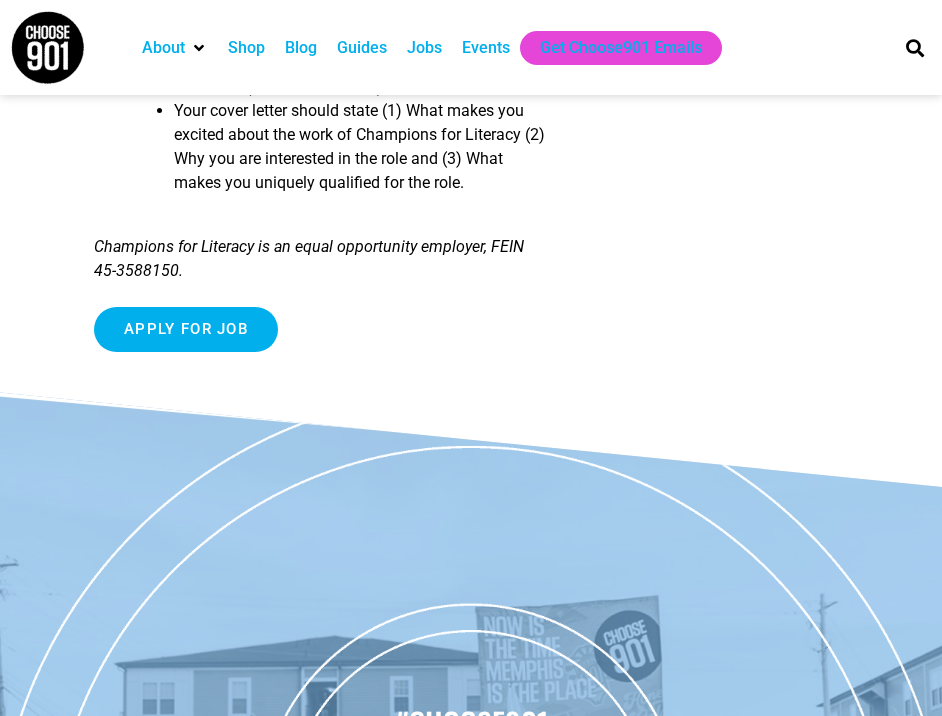 drag, startPoint x: 329, startPoint y: 258, endPoint x: 130, endPoint y: 257, distance: 199.00252 